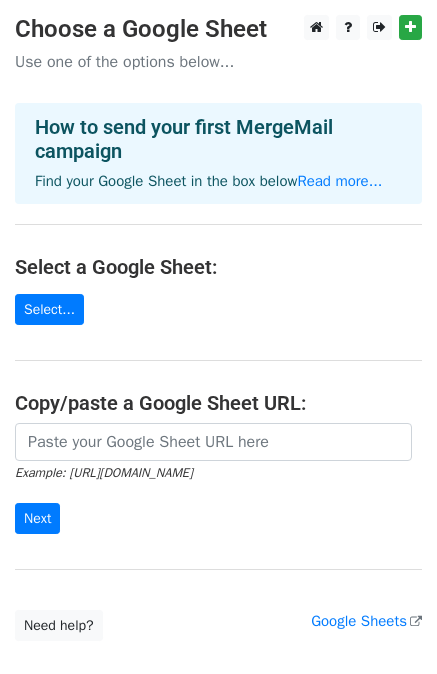 scroll, scrollTop: 0, scrollLeft: 0, axis: both 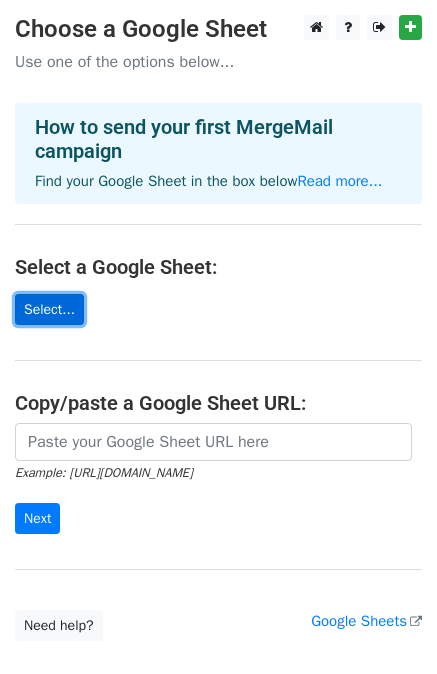 click on "Select..." at bounding box center [49, 309] 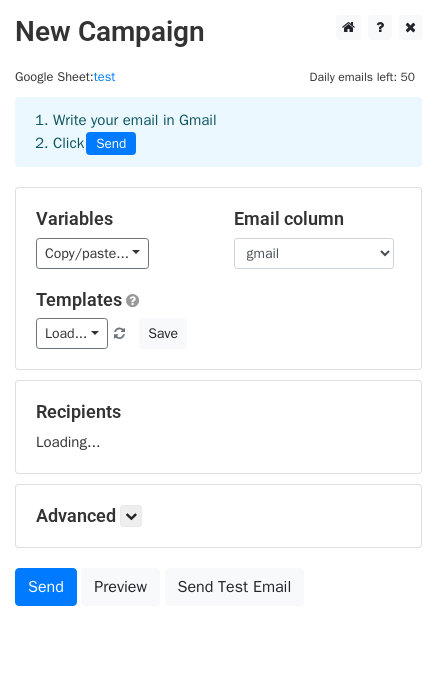 scroll, scrollTop: 0, scrollLeft: 0, axis: both 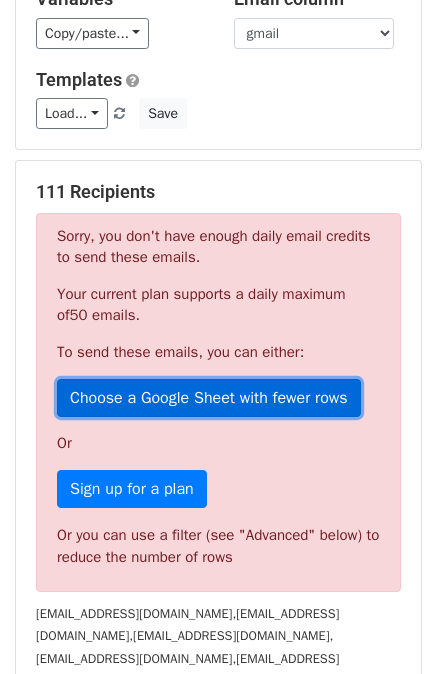 click on "Choose a Google Sheet with fewer rows" at bounding box center (209, 398) 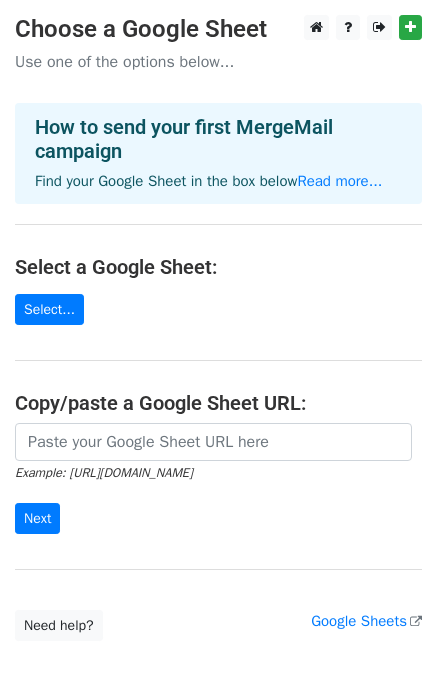 scroll, scrollTop: 0, scrollLeft: 0, axis: both 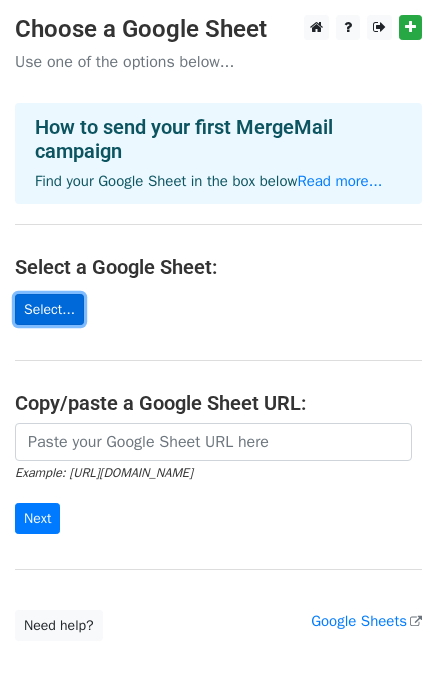 click on "Select..." at bounding box center [49, 309] 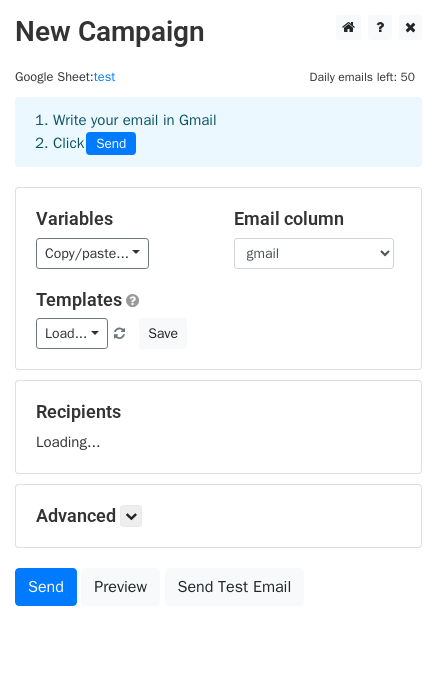 scroll, scrollTop: 0, scrollLeft: 0, axis: both 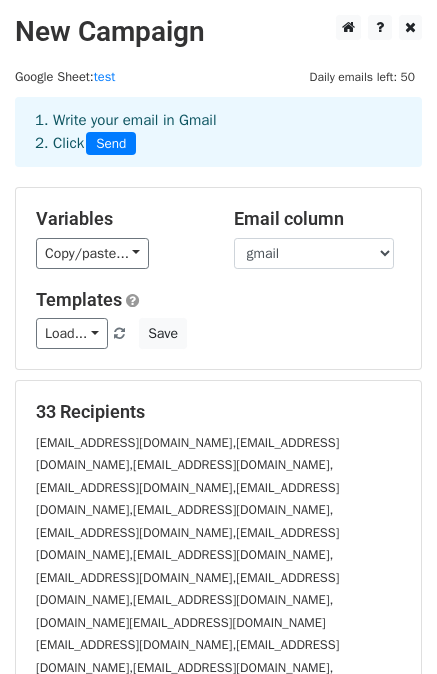 drag, startPoint x: 0, startPoint y: 0, endPoint x: 422, endPoint y: 380, distance: 567.8768 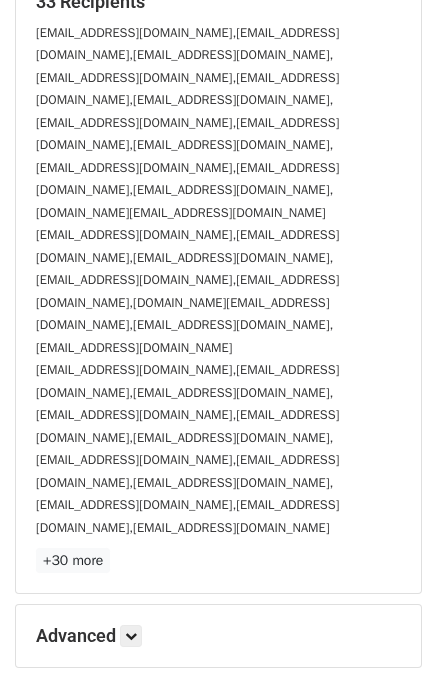 scroll, scrollTop: 412, scrollLeft: 0, axis: vertical 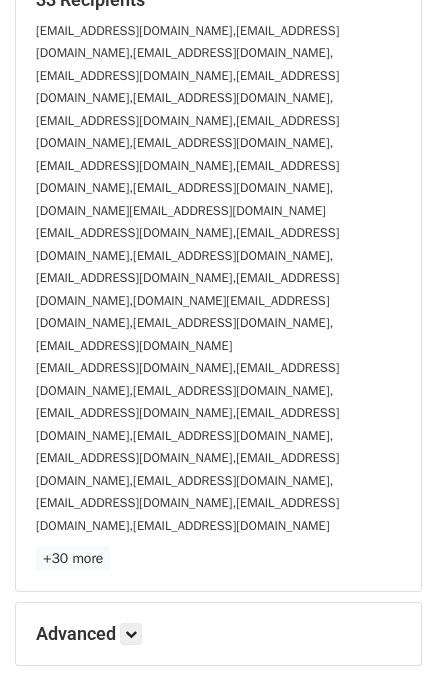 click on "Advanced" at bounding box center (218, 634) 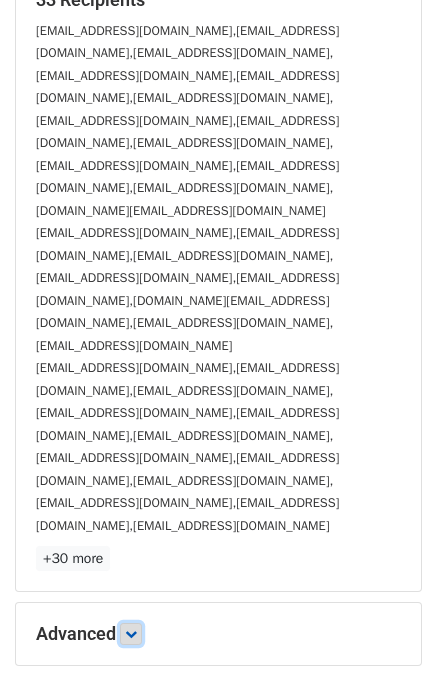 click at bounding box center [131, 634] 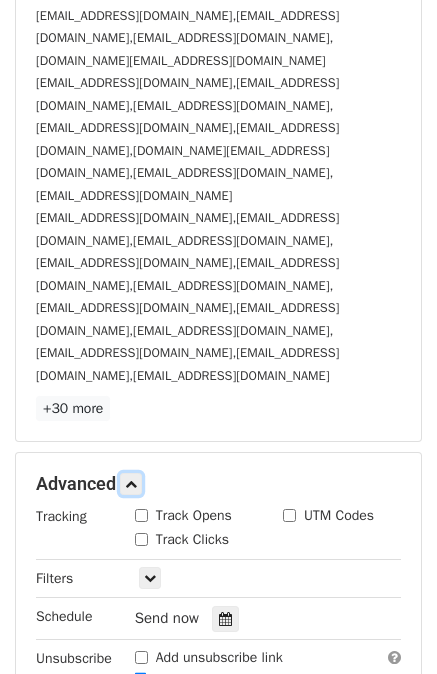 scroll, scrollTop: 565, scrollLeft: 0, axis: vertical 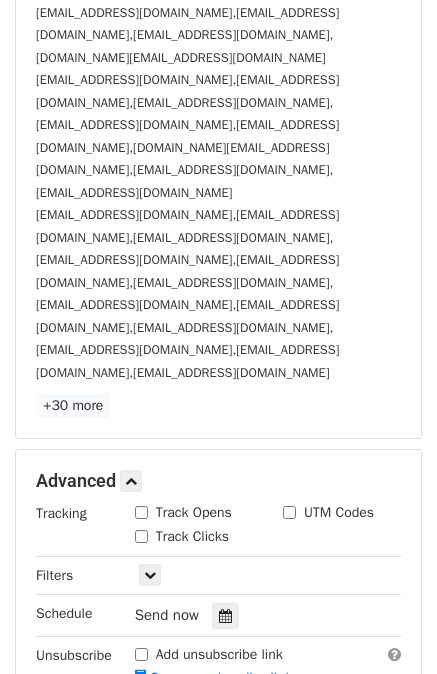 click on "Track Opens" at bounding box center [183, 512] 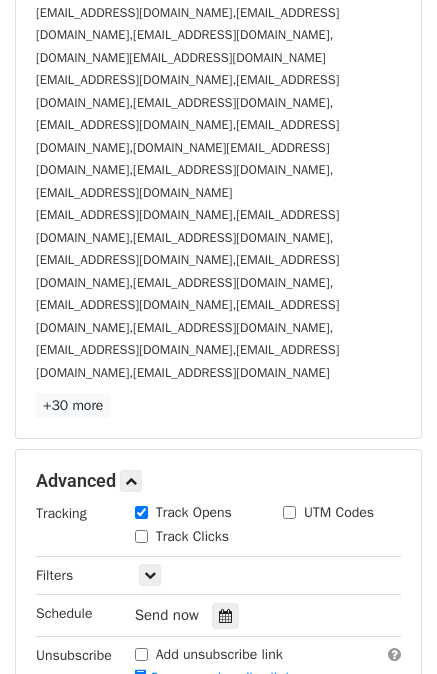 click on "Track Clicks" at bounding box center (141, 536) 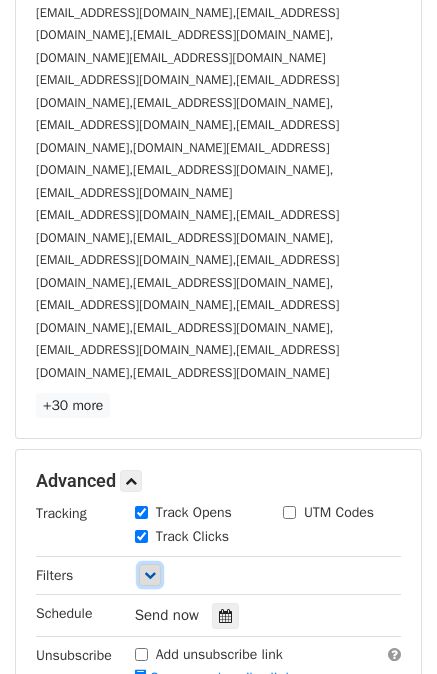 click at bounding box center (150, 575) 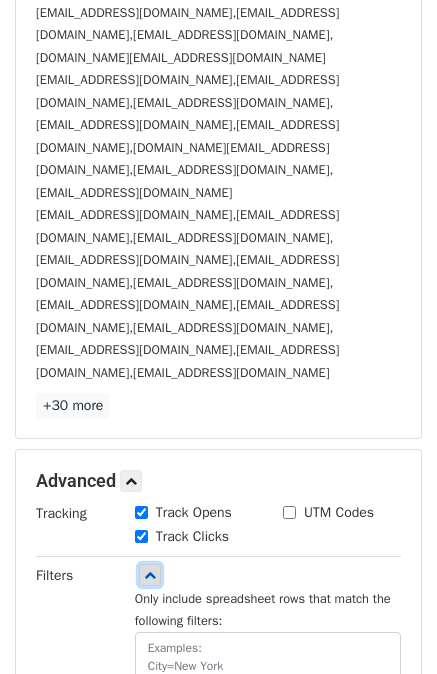 click at bounding box center (150, 575) 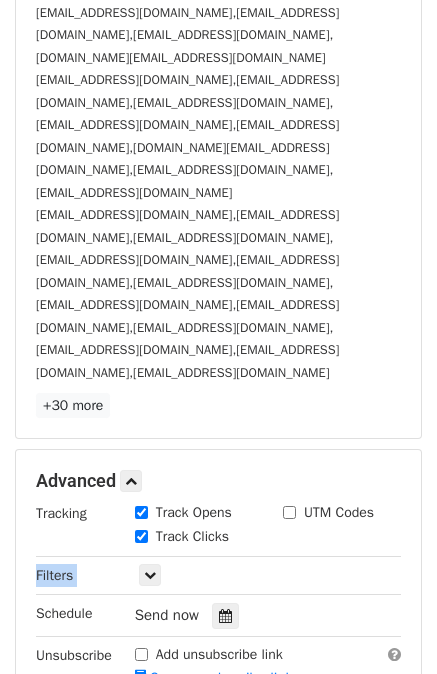 drag, startPoint x: 432, startPoint y: 377, endPoint x: 451, endPoint y: 332, distance: 48.8467 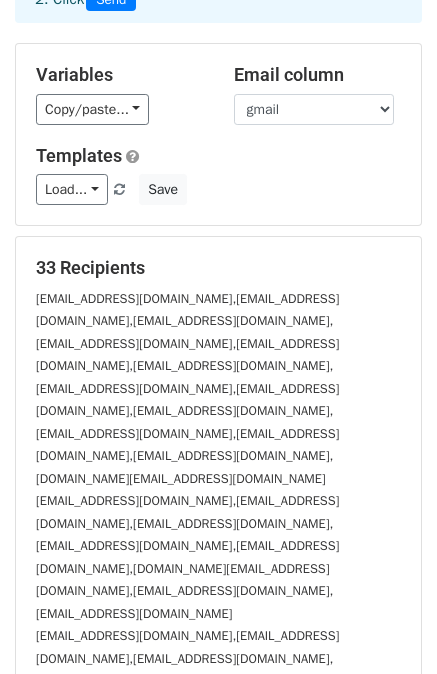 scroll, scrollTop: 38, scrollLeft: 0, axis: vertical 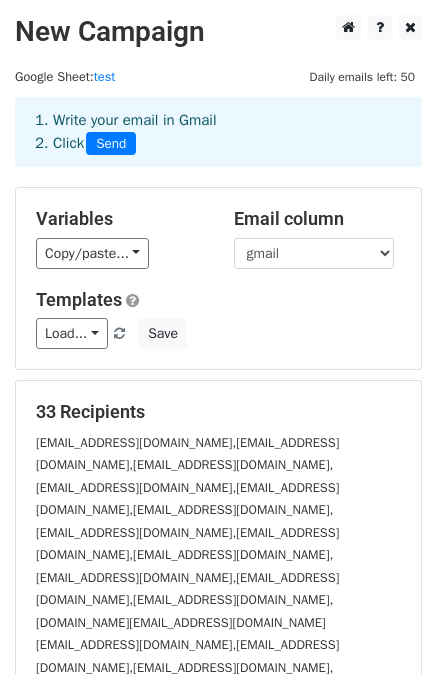 click on "Send" at bounding box center (111, 144) 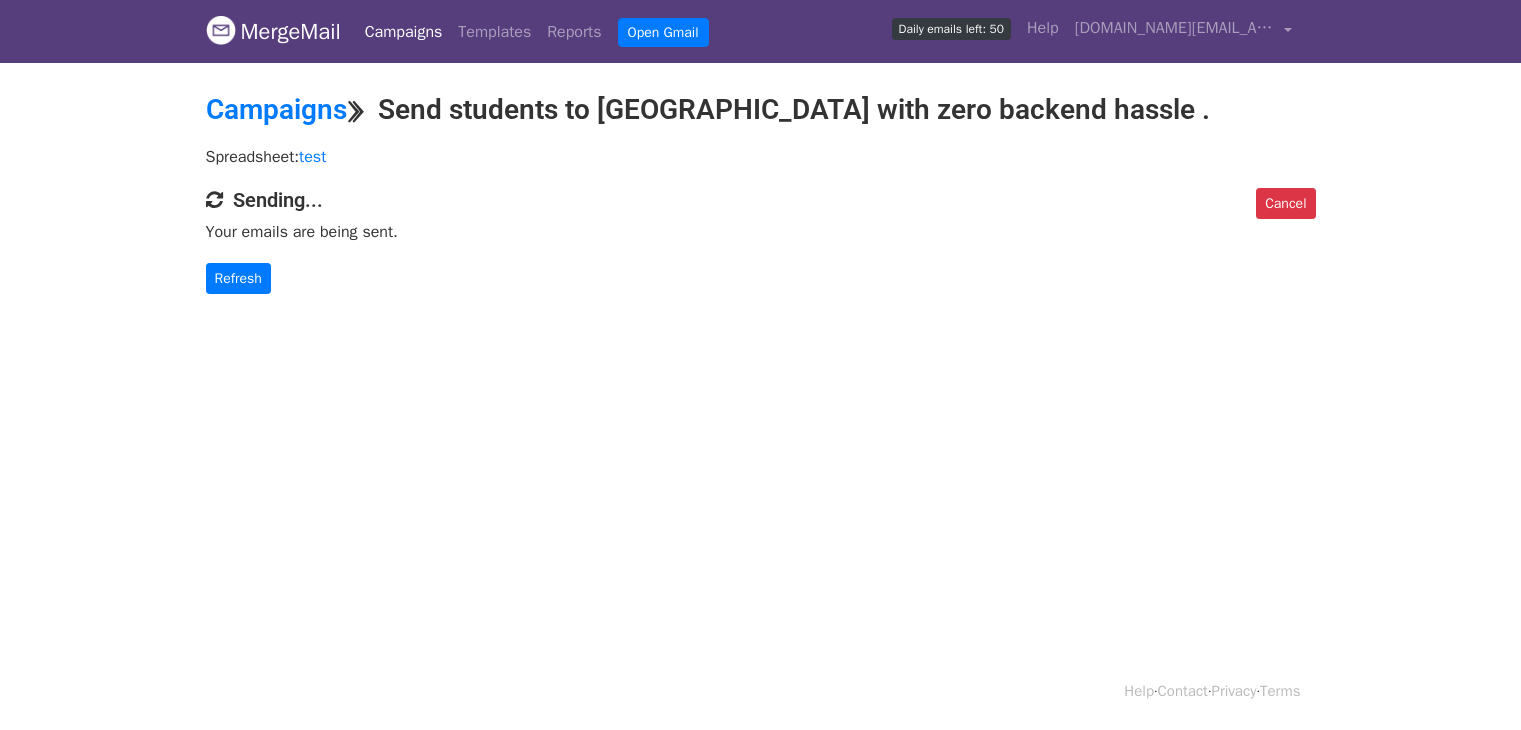 scroll, scrollTop: 0, scrollLeft: 0, axis: both 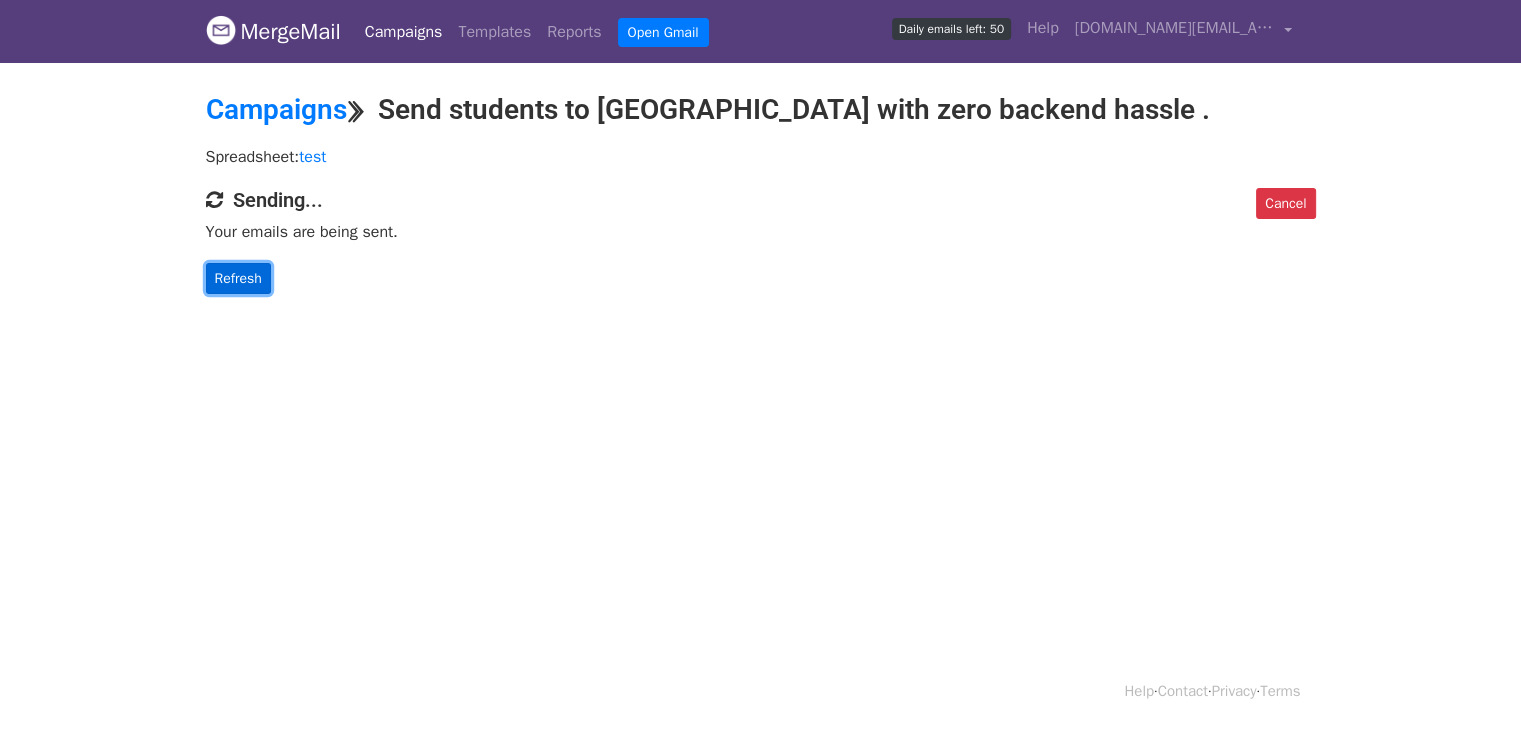 click on "Refresh" at bounding box center (238, 278) 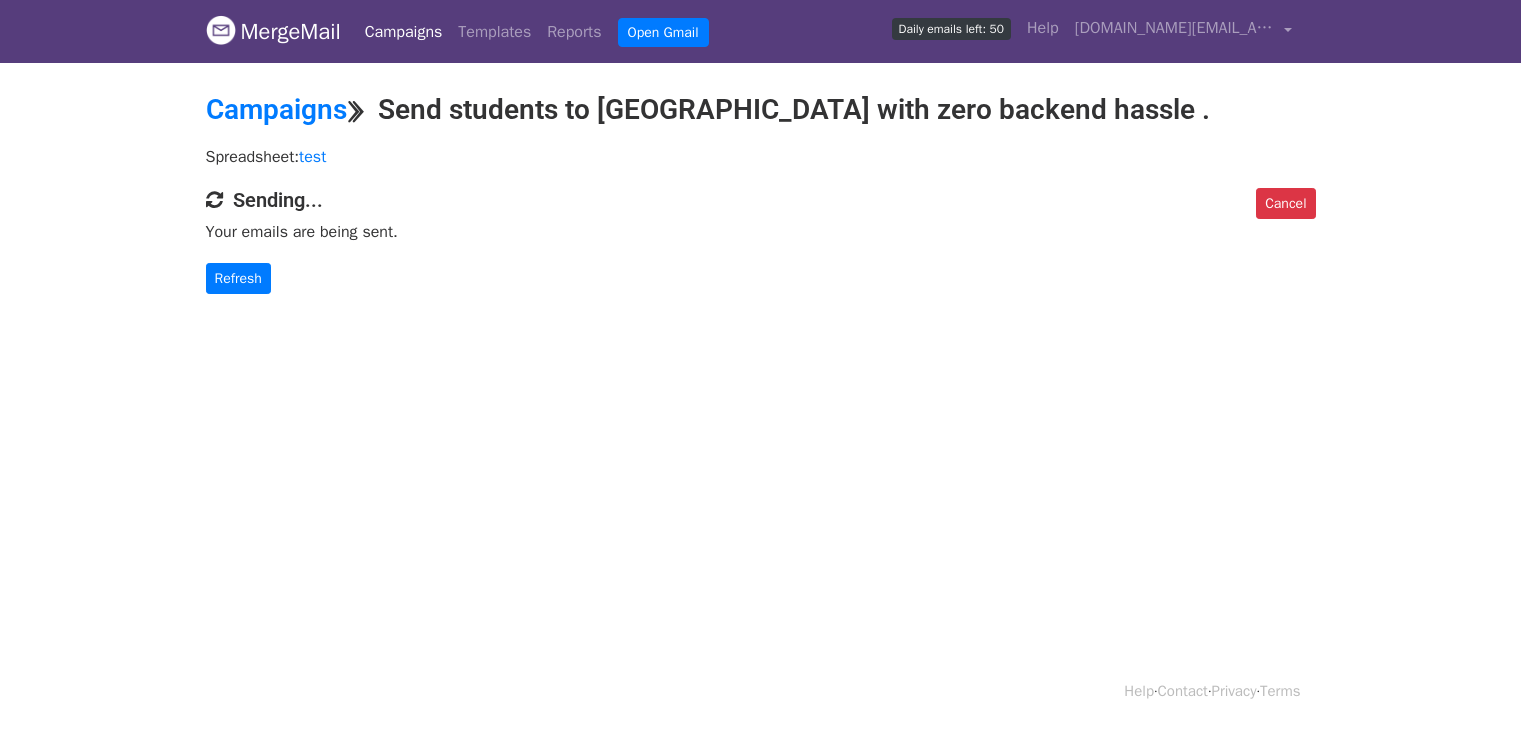 scroll, scrollTop: 0, scrollLeft: 0, axis: both 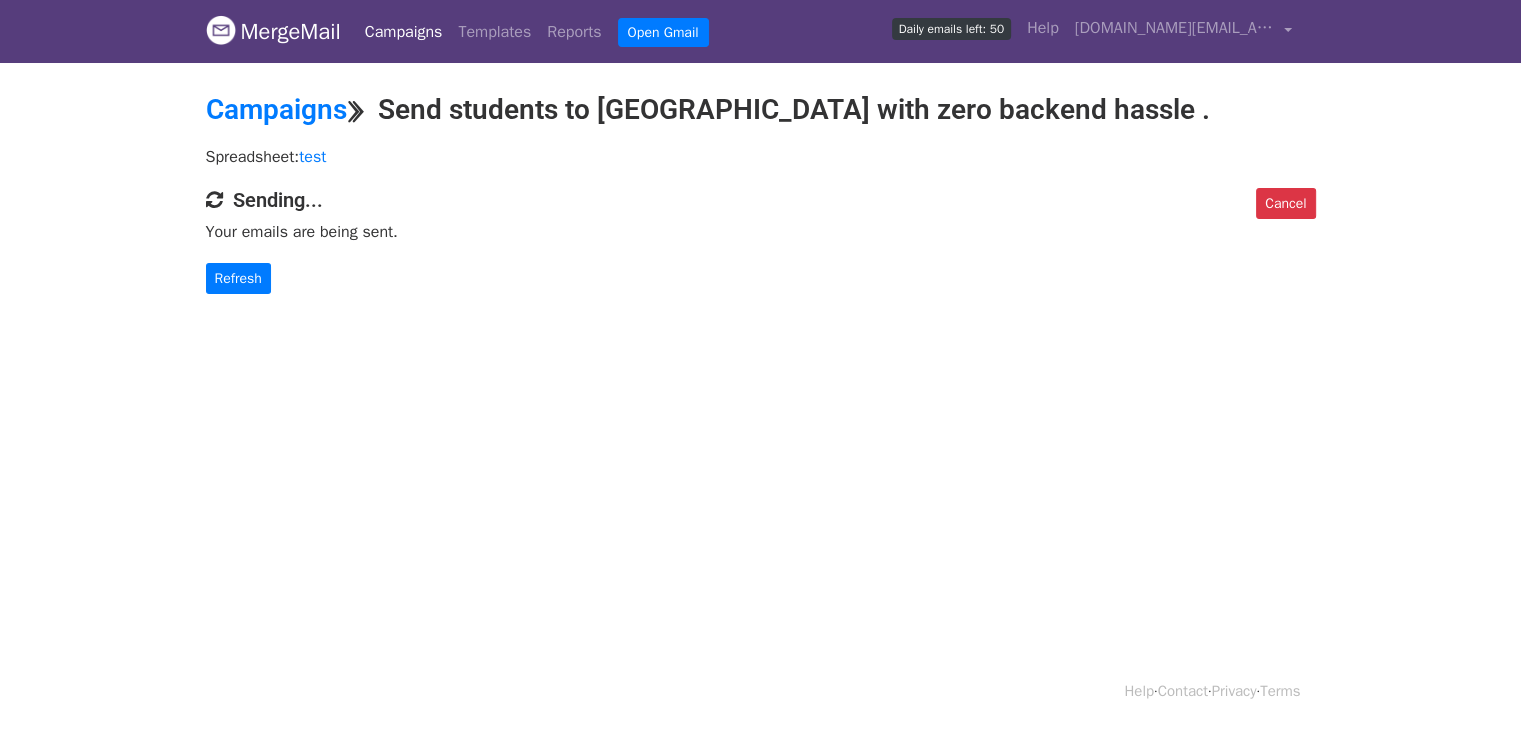 click on "Refresh" at bounding box center [238, 278] 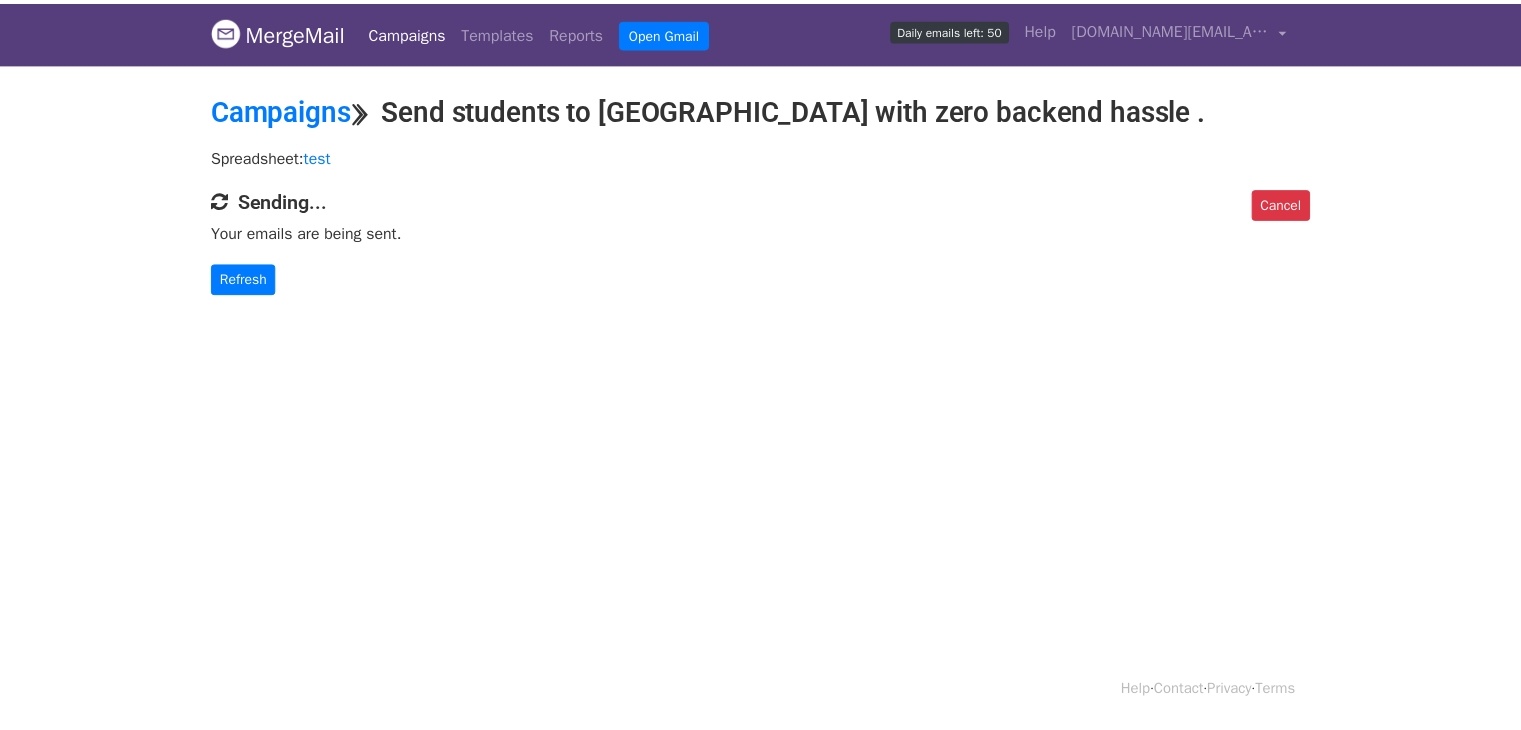 scroll, scrollTop: 0, scrollLeft: 0, axis: both 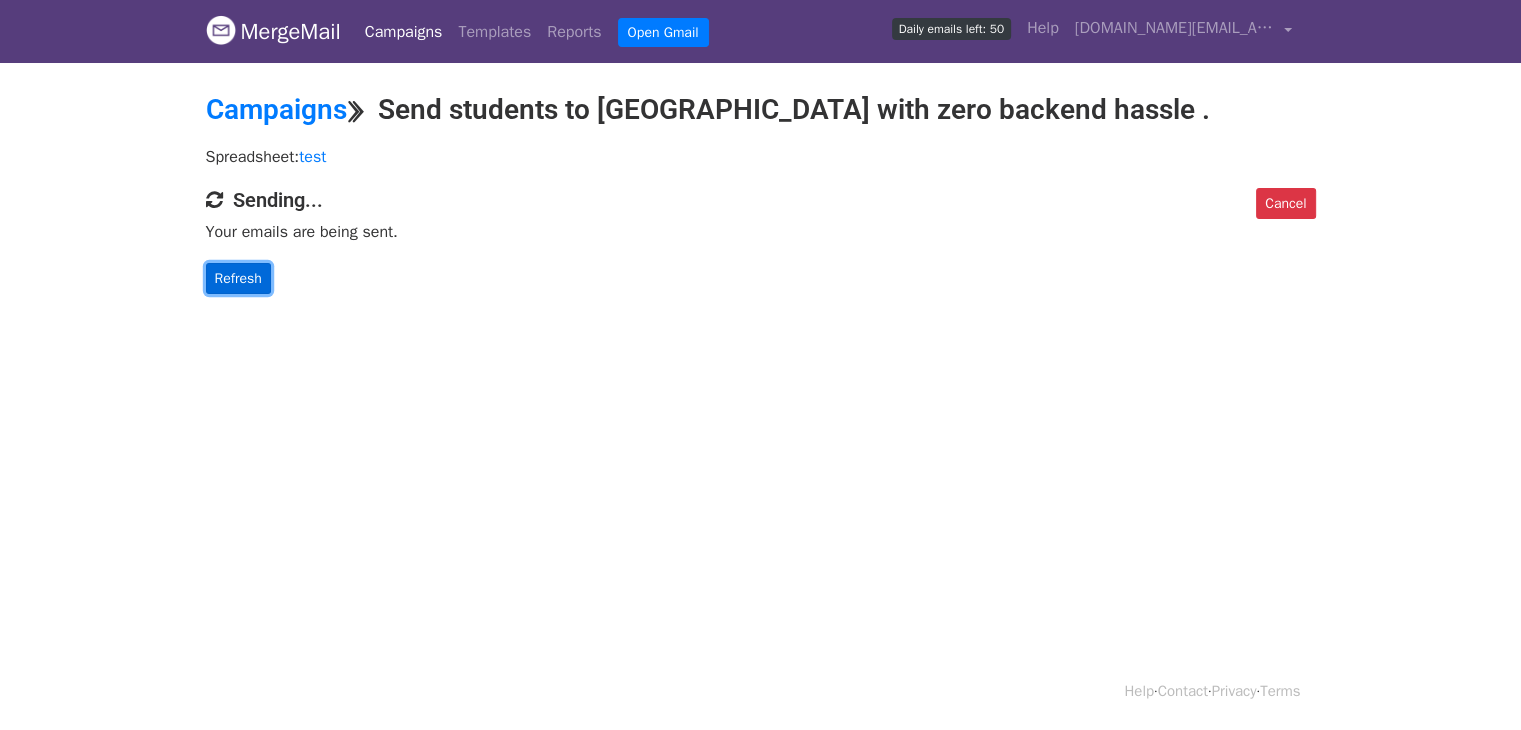 click on "Refresh" at bounding box center (238, 278) 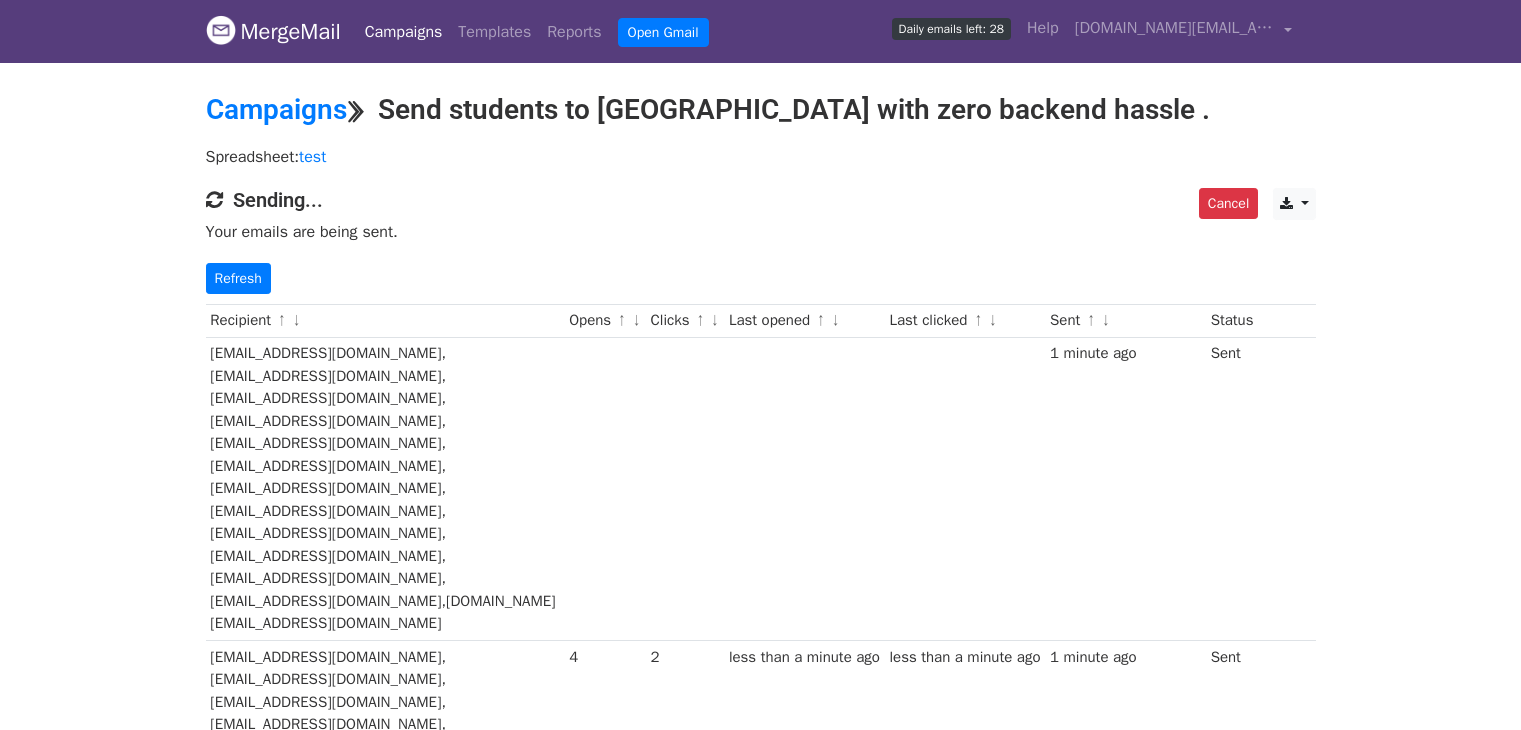 scroll, scrollTop: 0, scrollLeft: 0, axis: both 